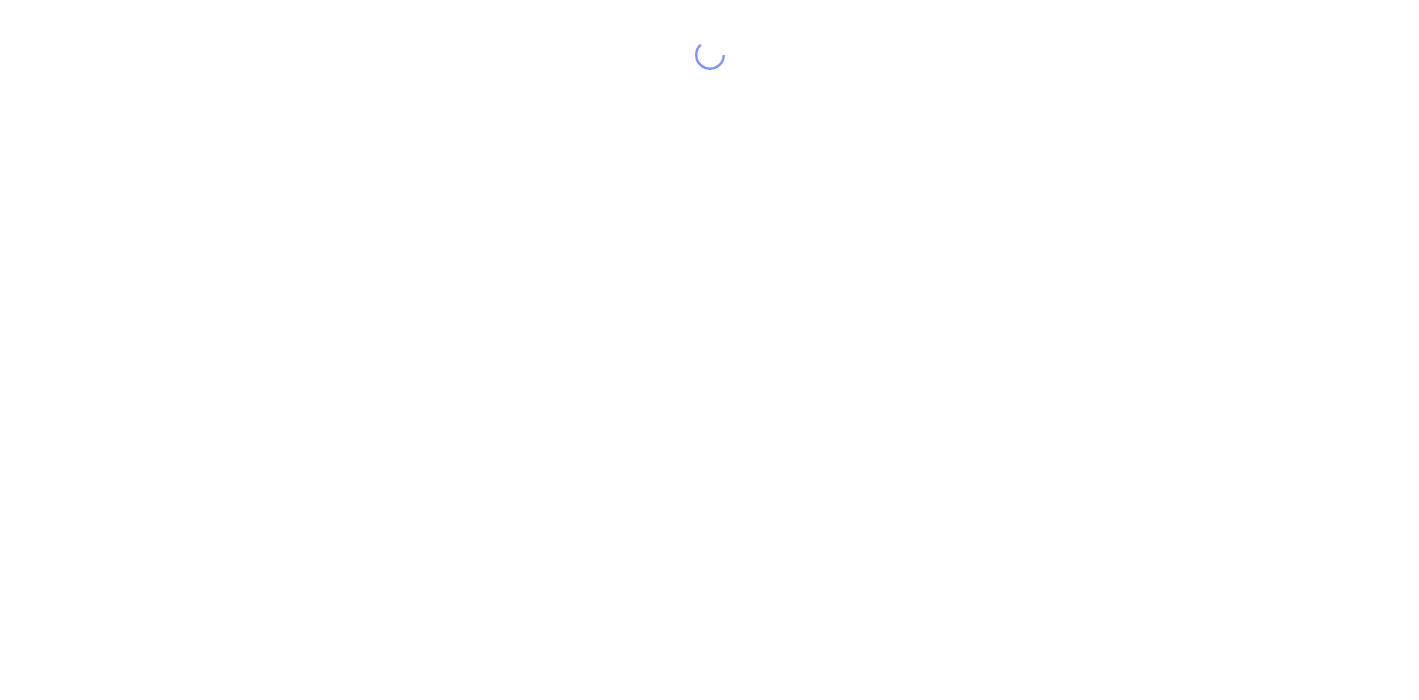scroll, scrollTop: 0, scrollLeft: 0, axis: both 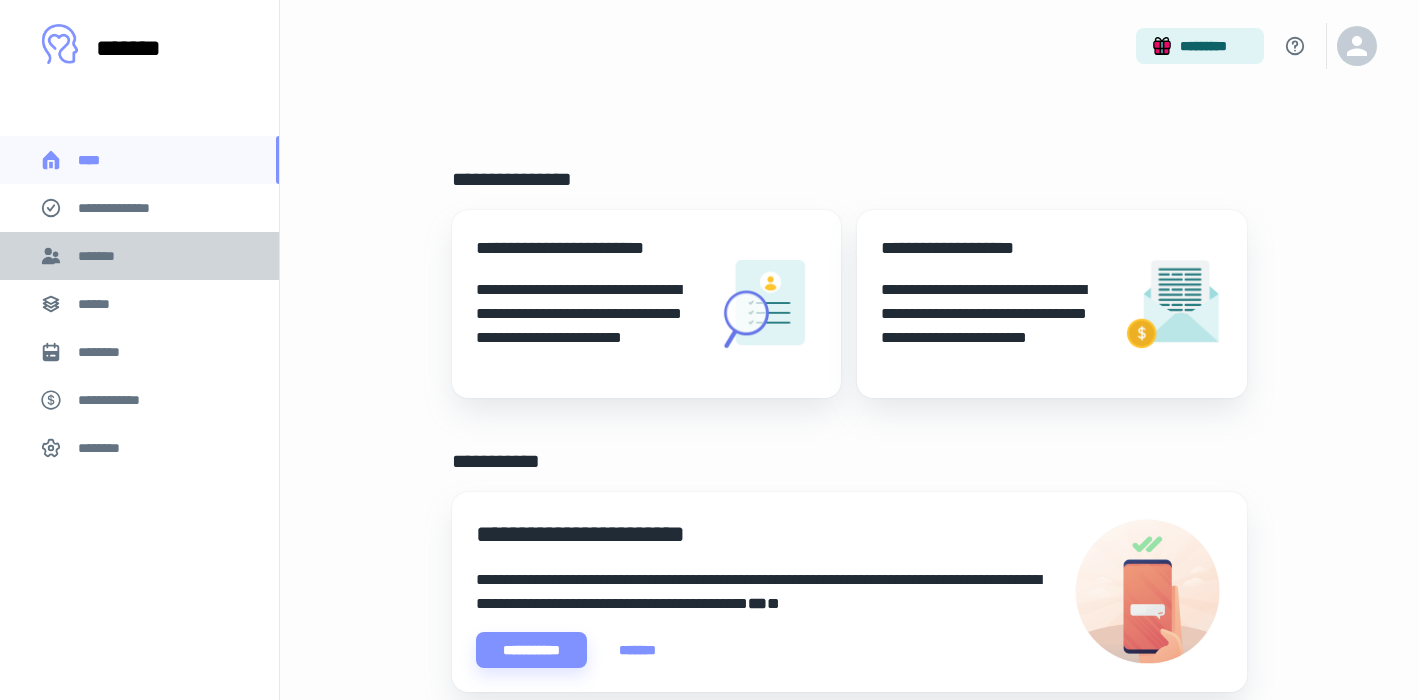 click on "*******" at bounding box center [101, 256] 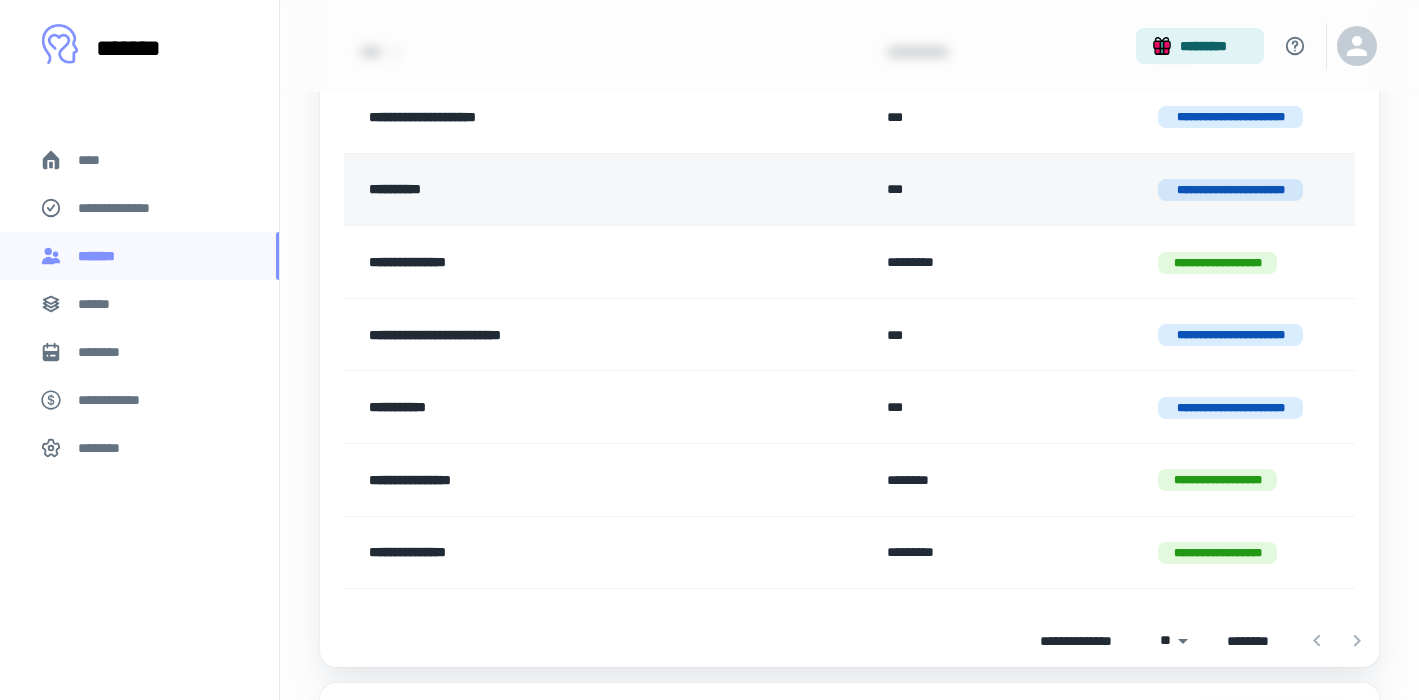 scroll, scrollTop: 289, scrollLeft: 0, axis: vertical 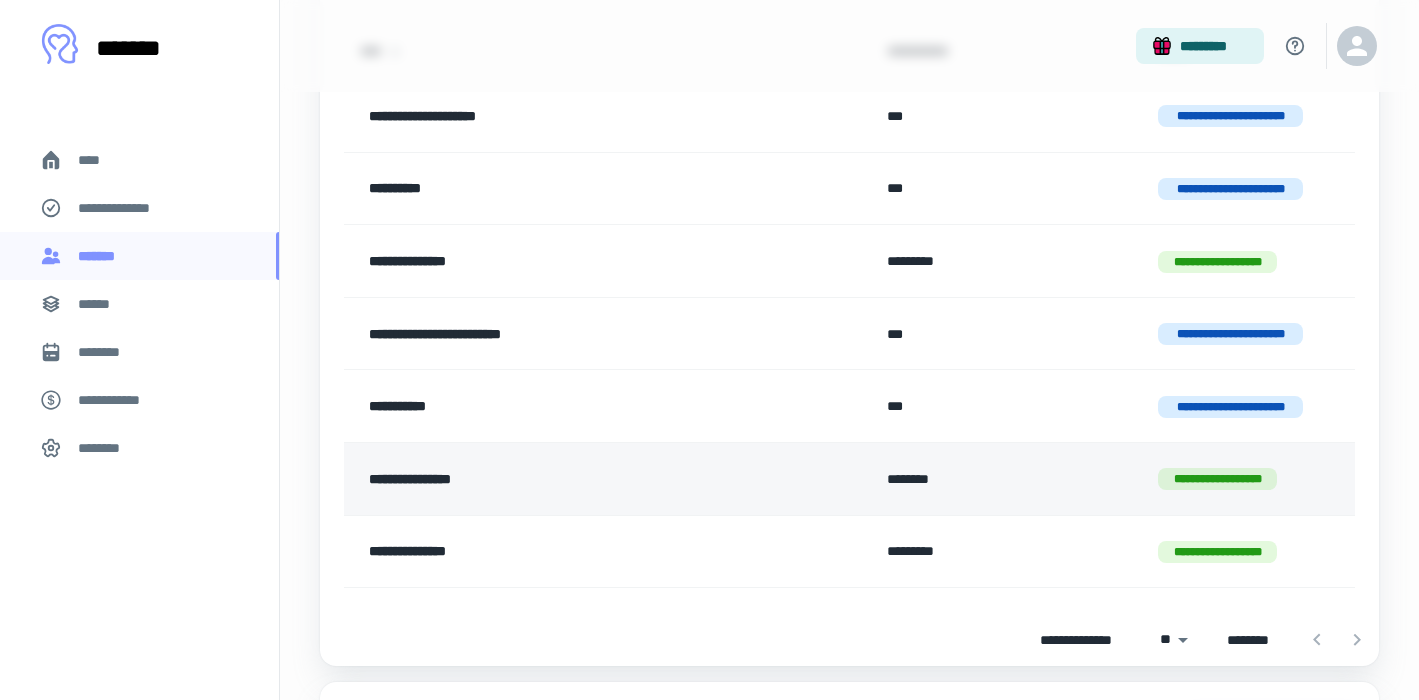 click on "**********" at bounding box center [563, 479] 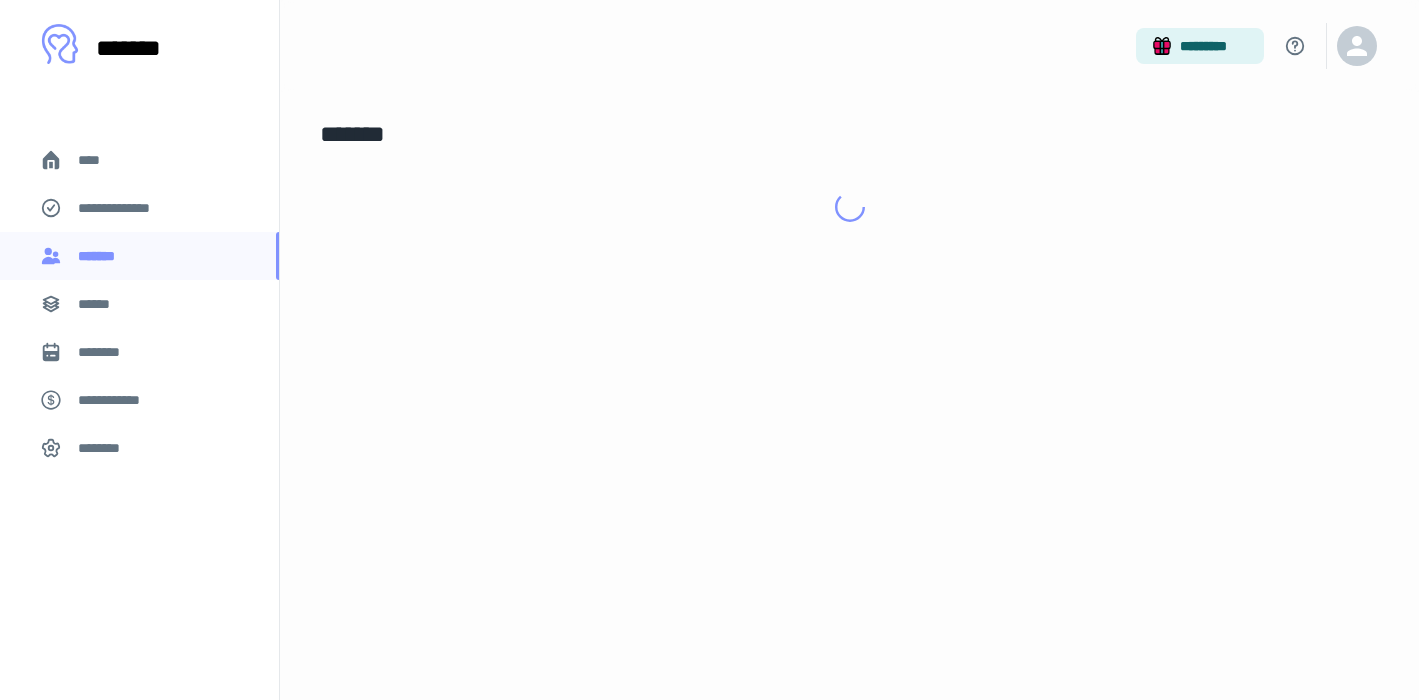 scroll, scrollTop: 0, scrollLeft: 0, axis: both 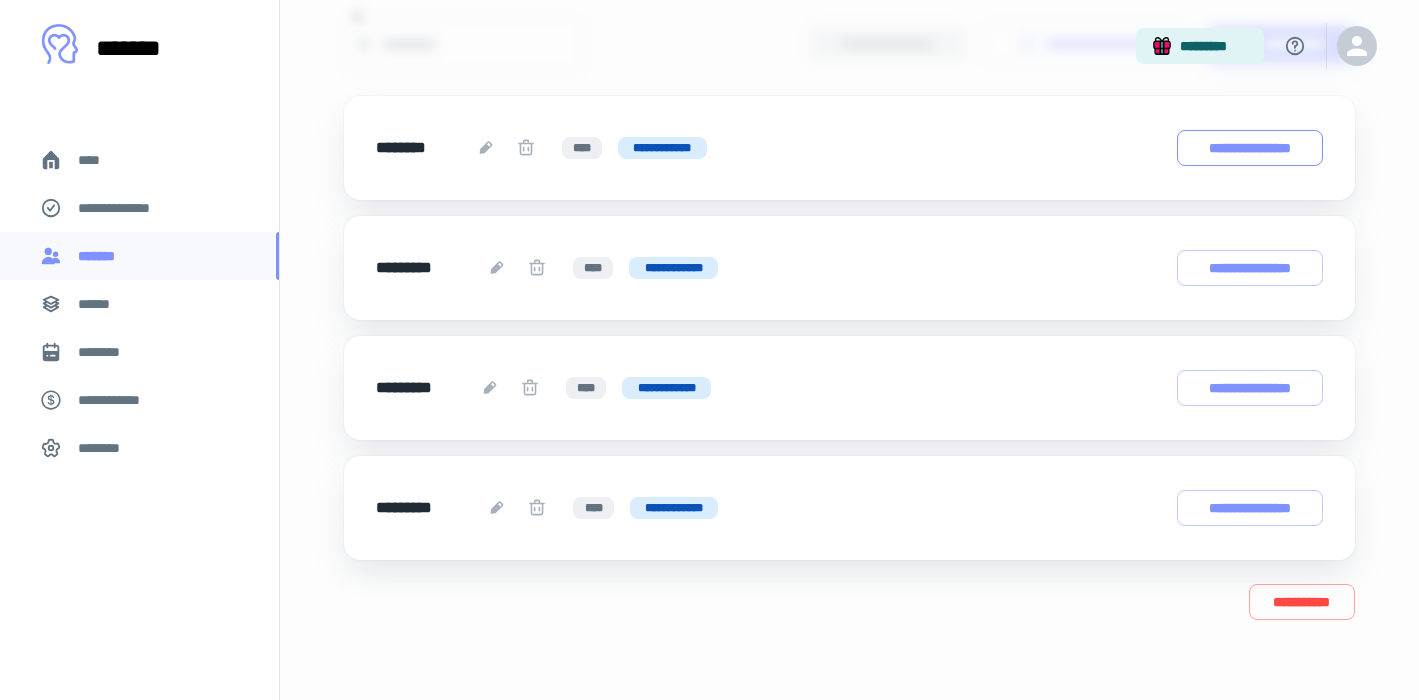 click on "**********" at bounding box center (1250, 148) 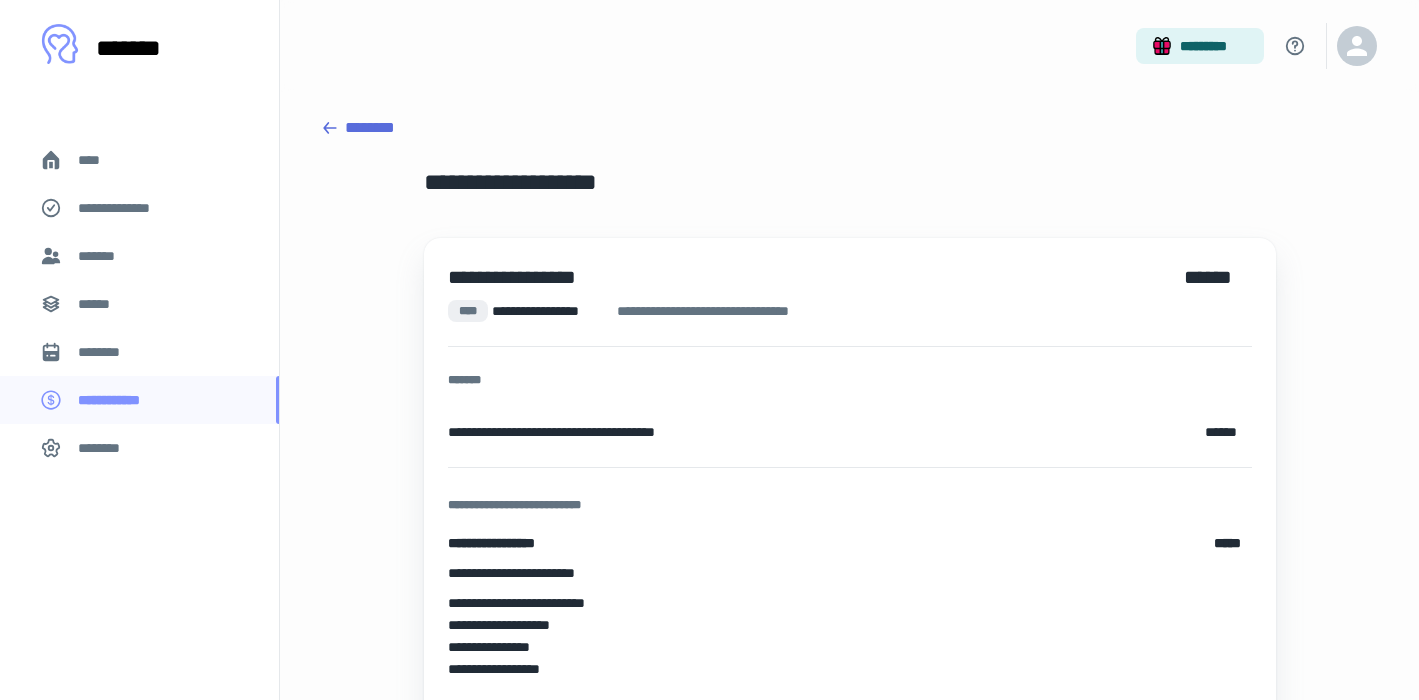 scroll, scrollTop: 0, scrollLeft: 0, axis: both 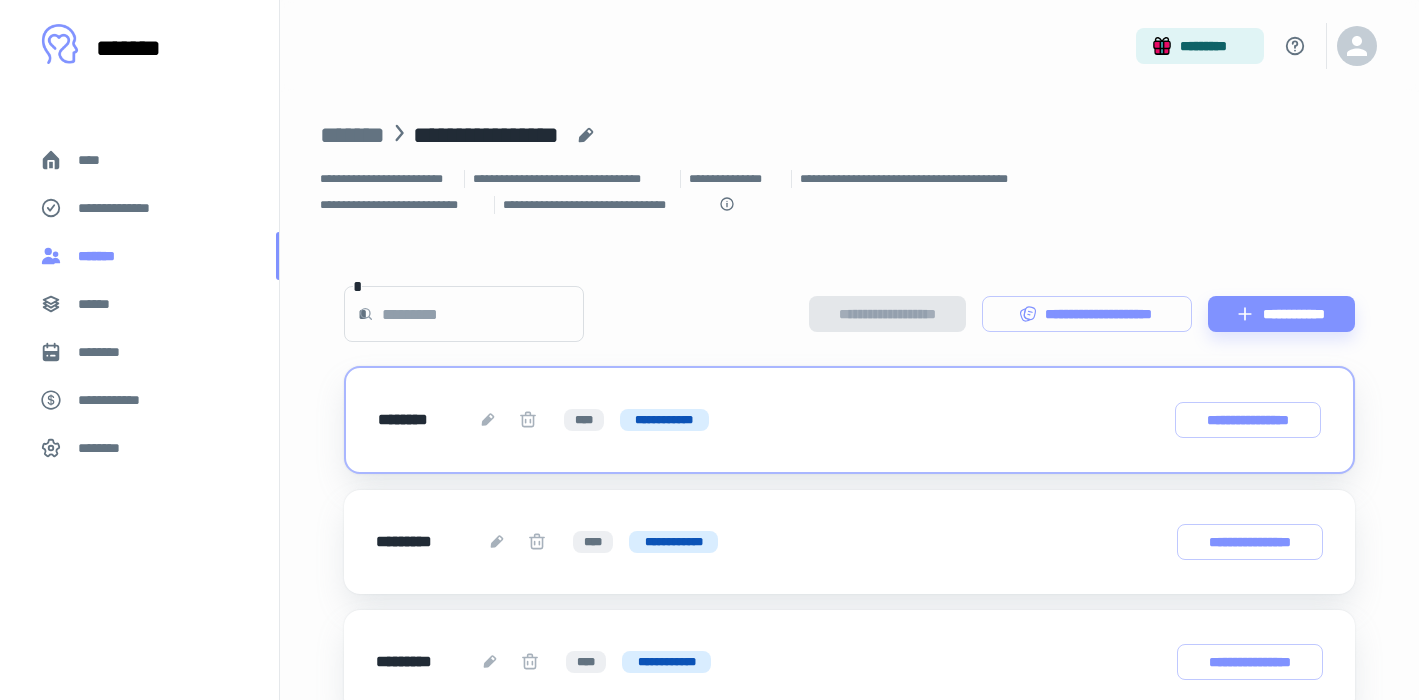 click on "*******" at bounding box center [101, 256] 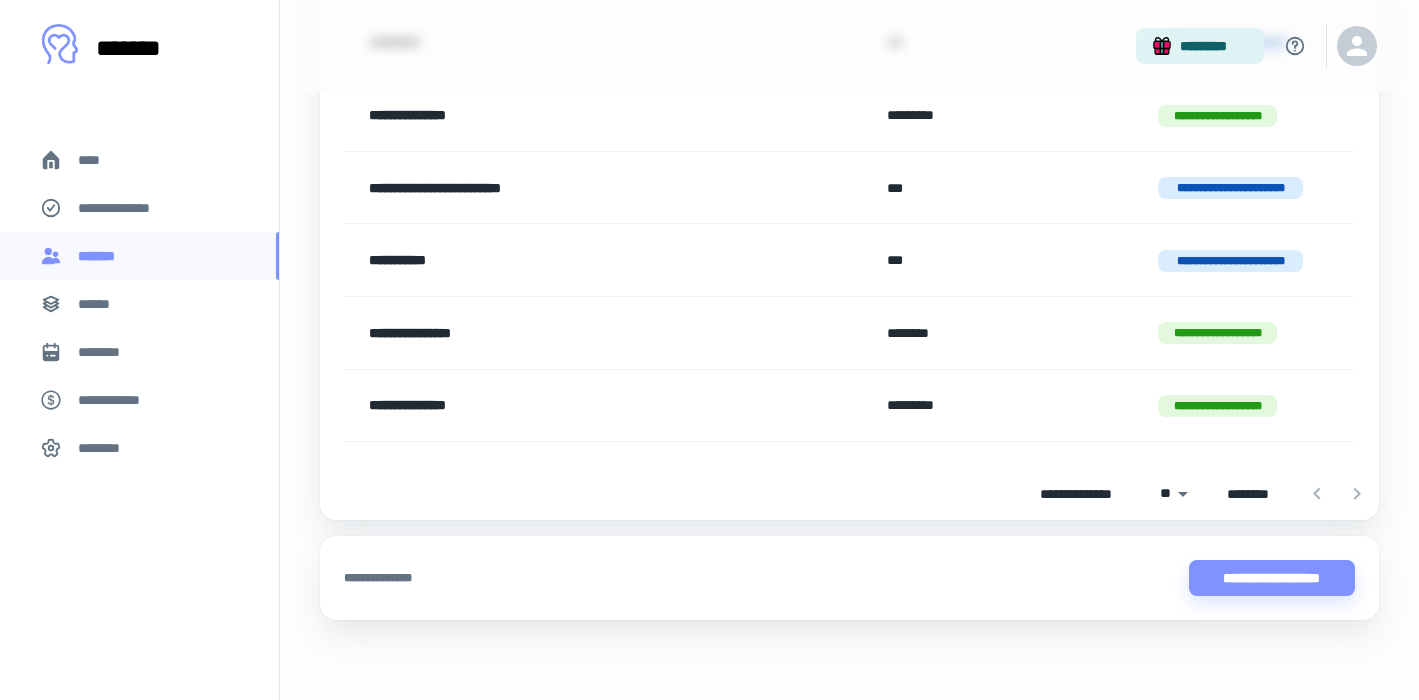 scroll, scrollTop: 435, scrollLeft: 0, axis: vertical 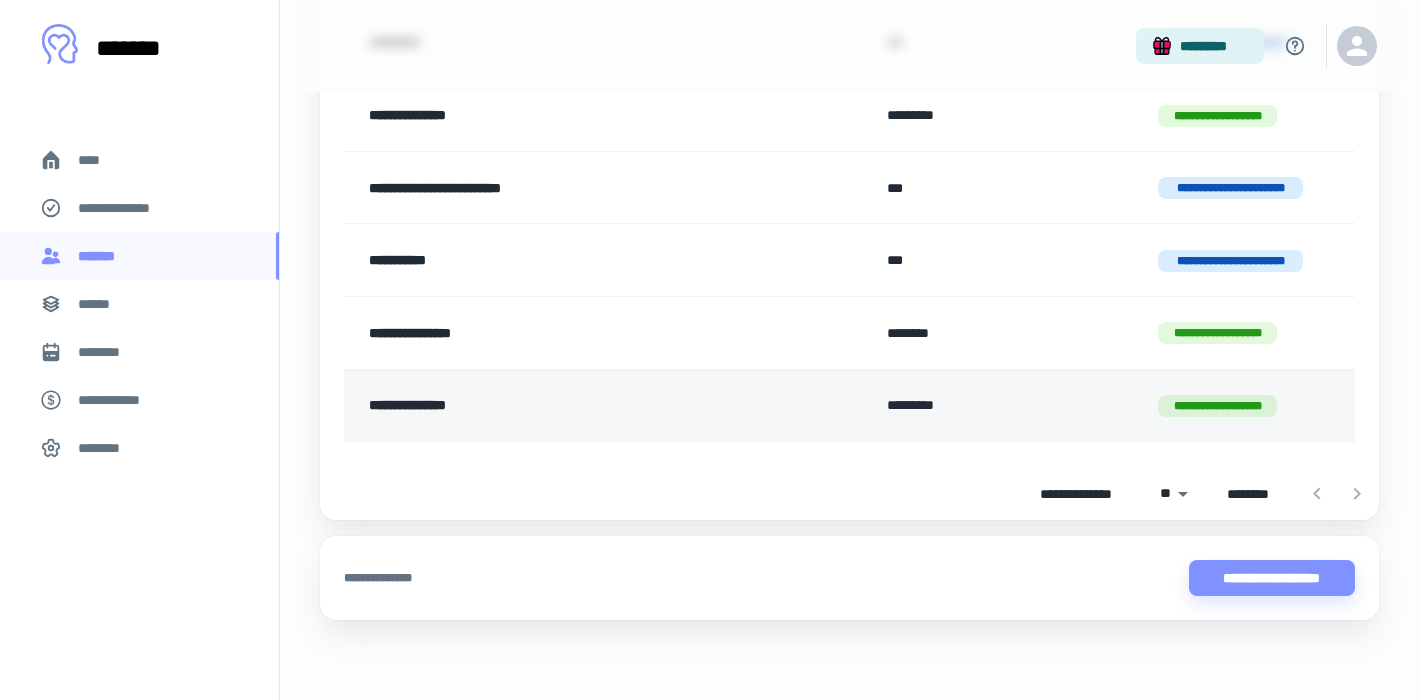 click on "**********" at bounding box center (563, 406) 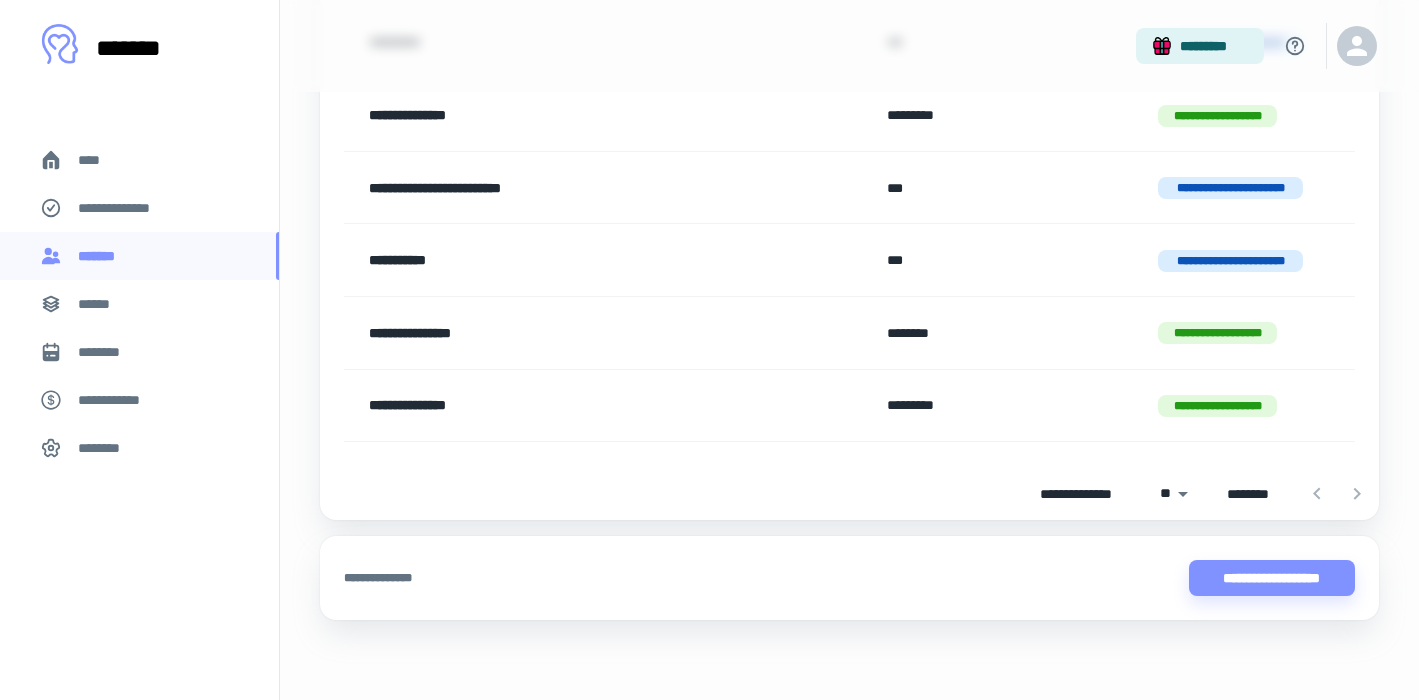 scroll, scrollTop: 0, scrollLeft: 0, axis: both 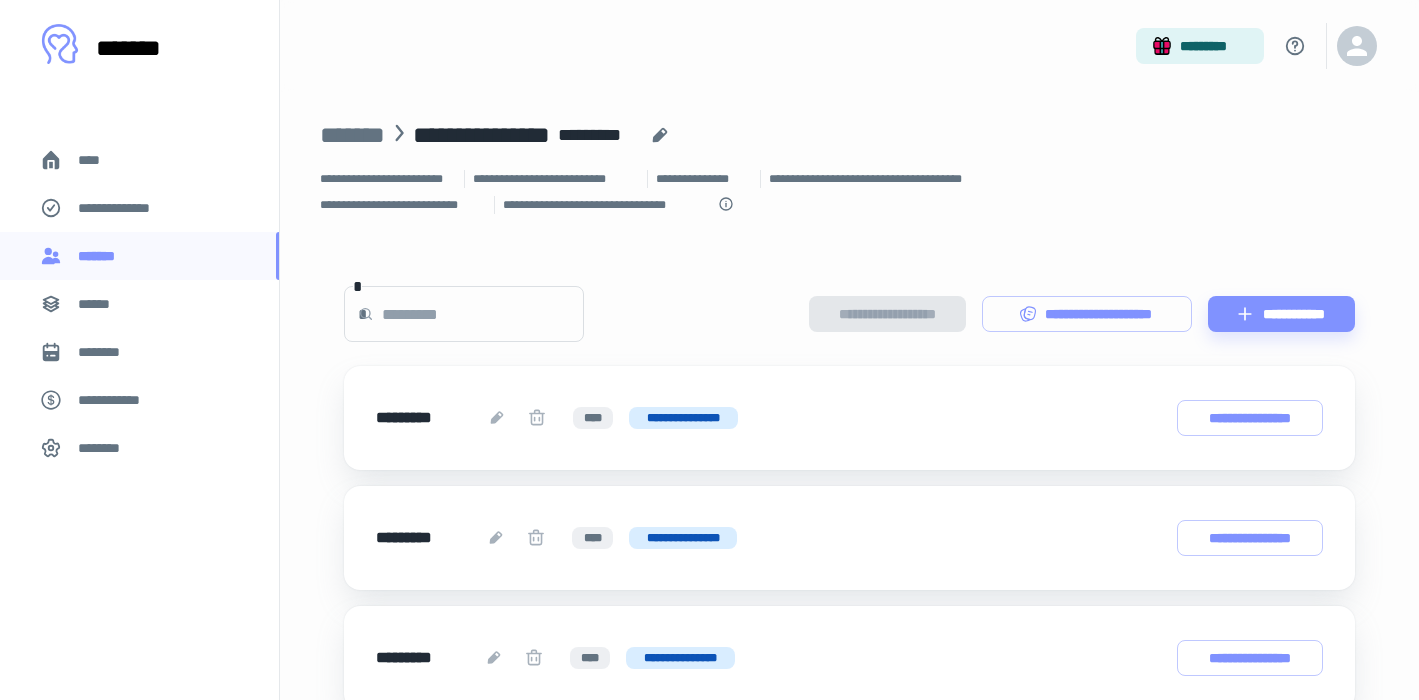 click on "**********" at bounding box center (683, 418) 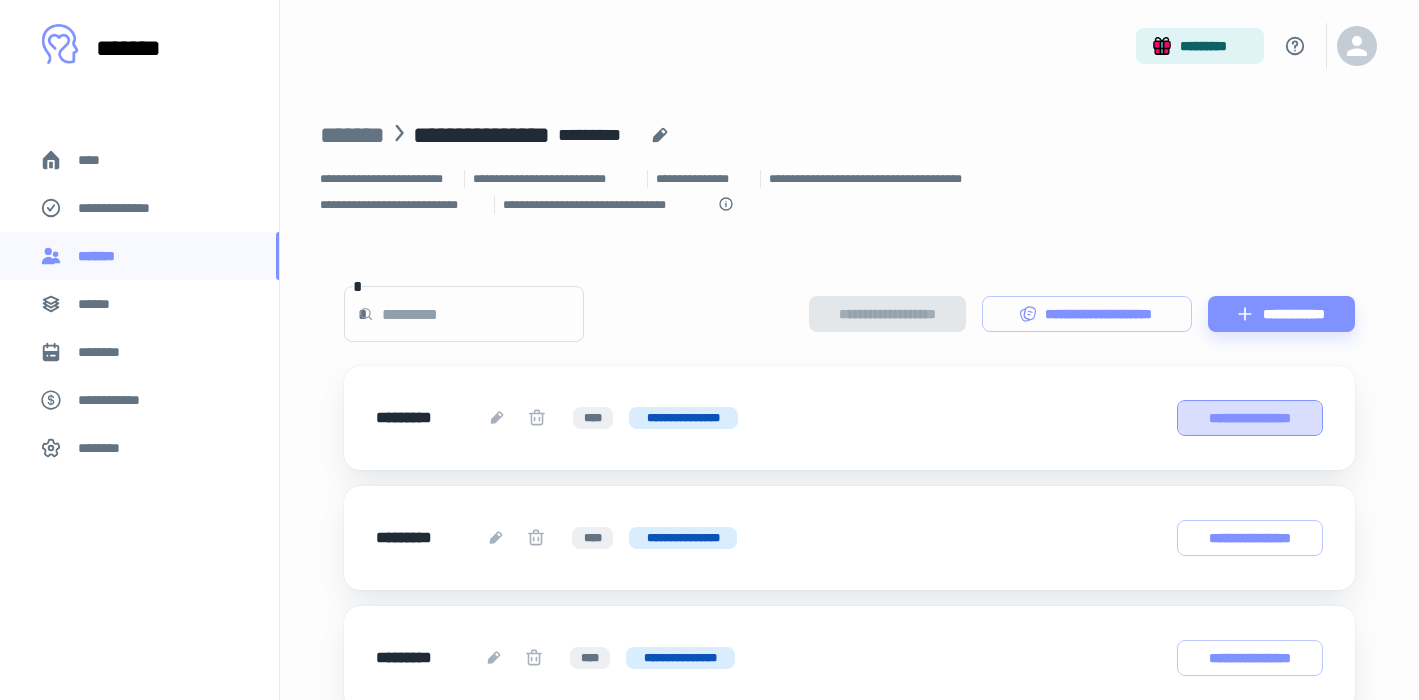 click on "**********" at bounding box center [1250, 418] 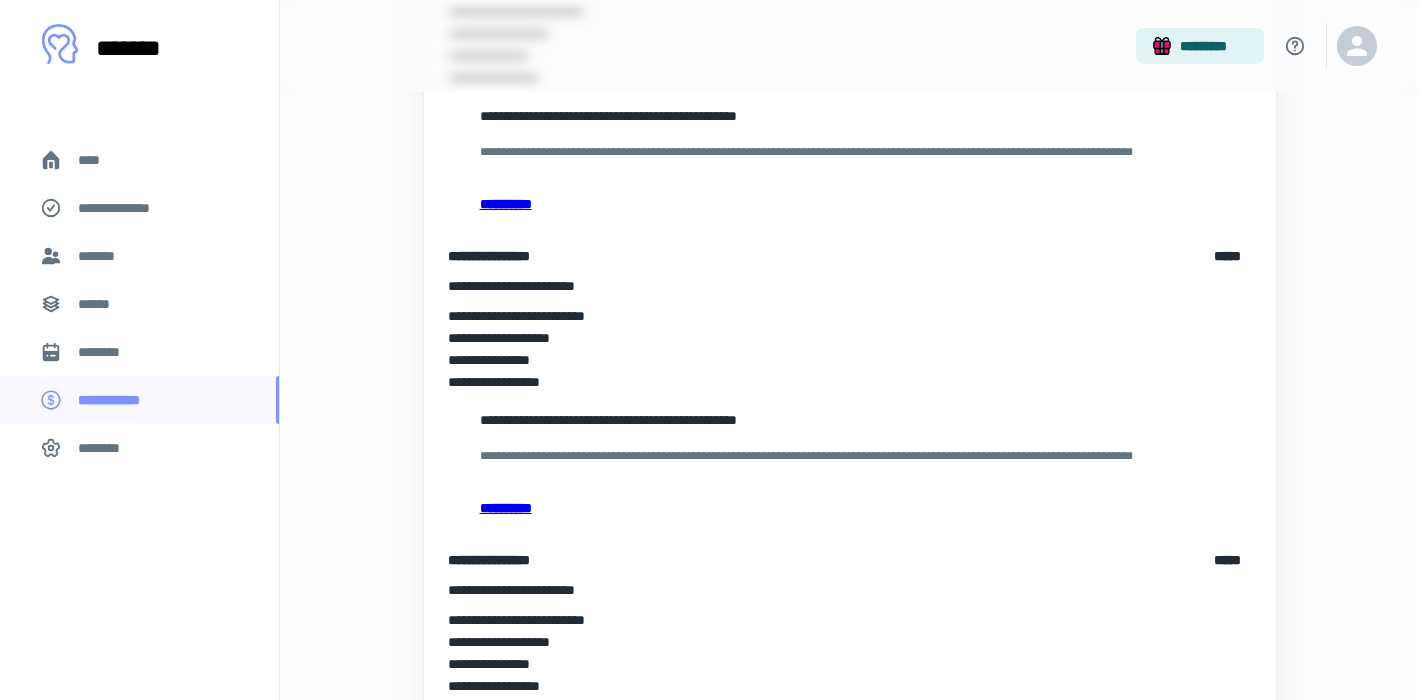 scroll, scrollTop: 1066, scrollLeft: 0, axis: vertical 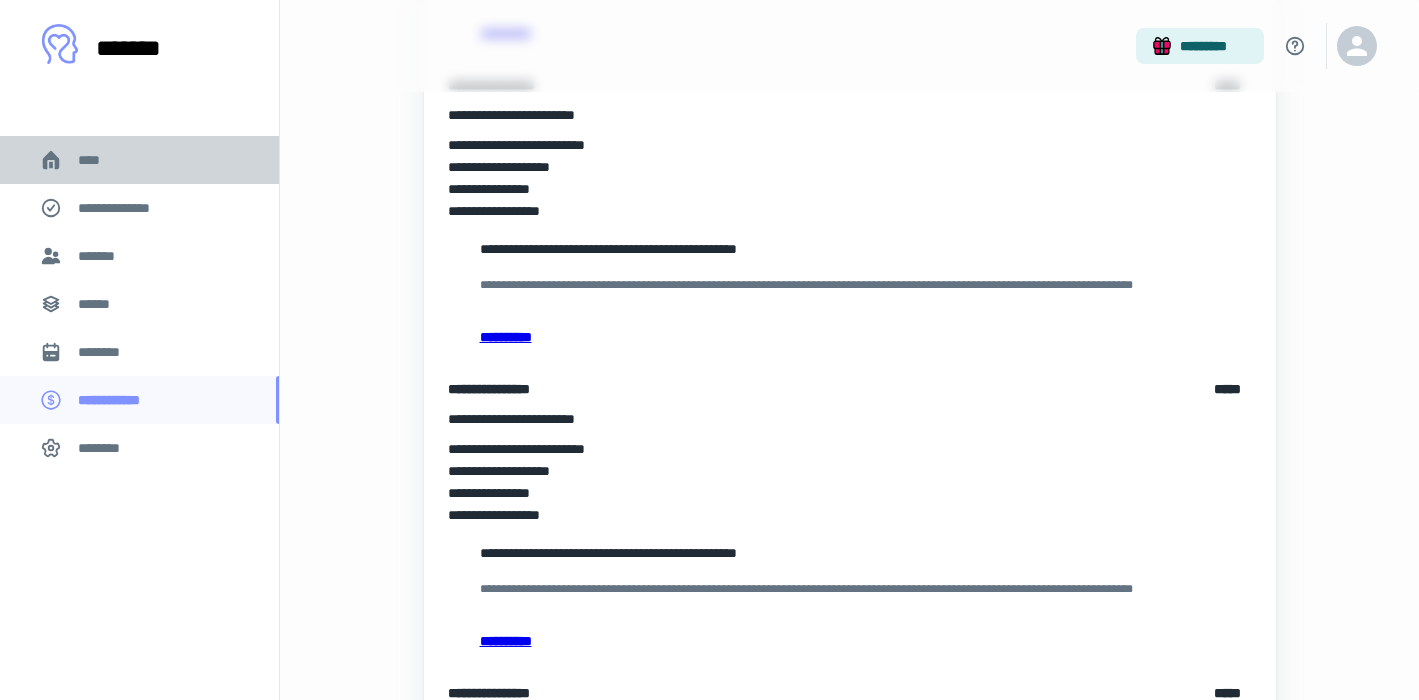 click on "****" at bounding box center (97, 160) 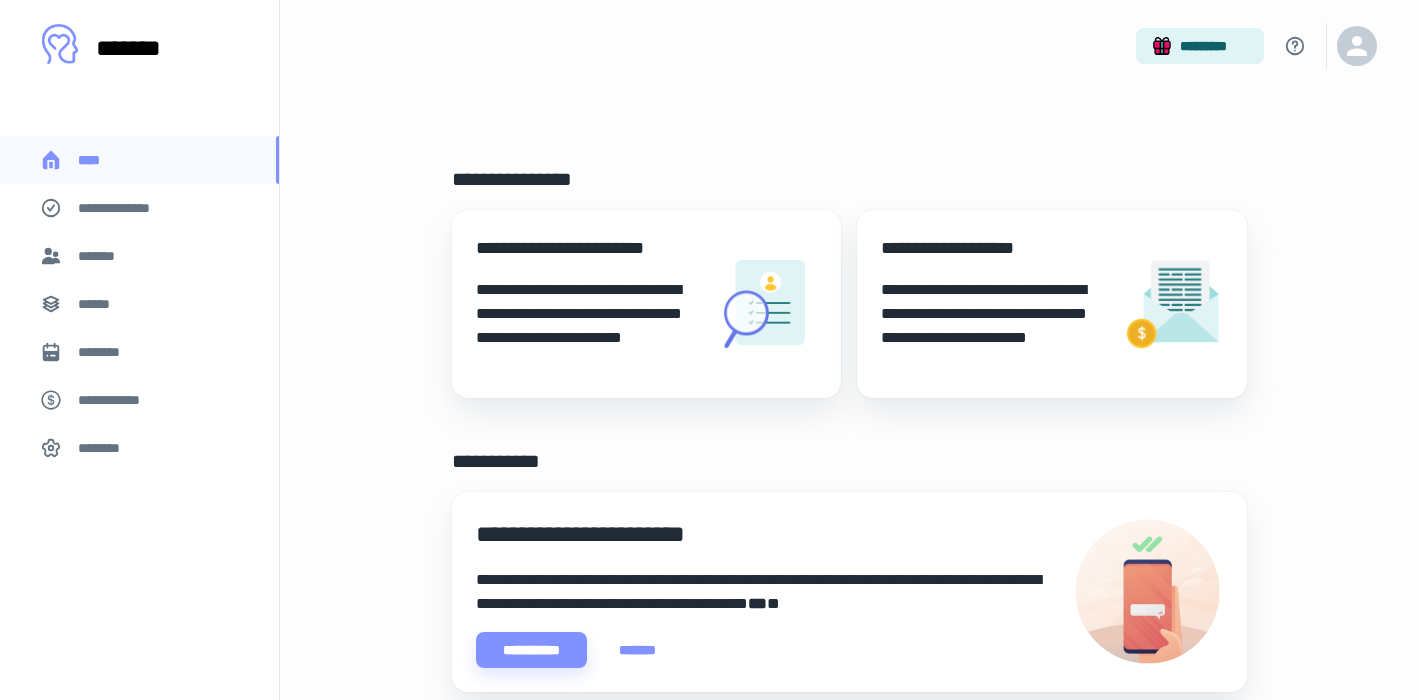 click on "*******" at bounding box center (101, 256) 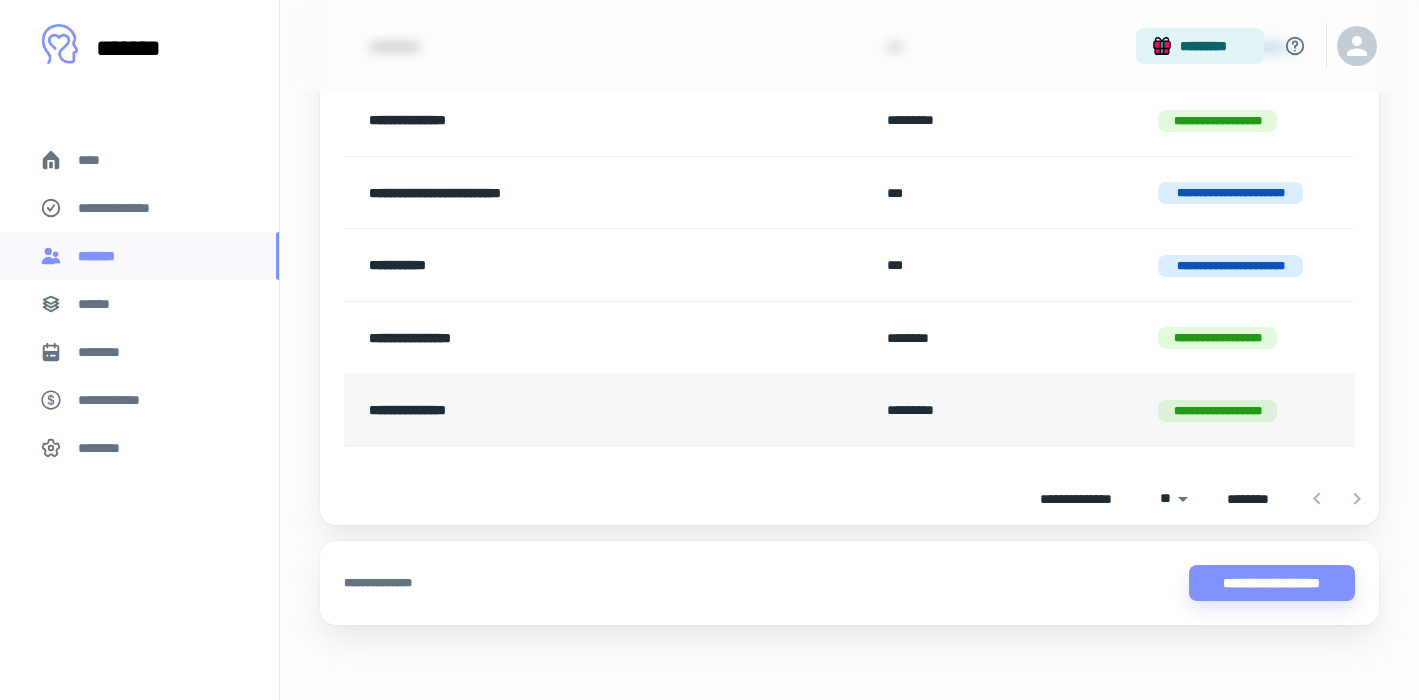 scroll, scrollTop: 432, scrollLeft: 0, axis: vertical 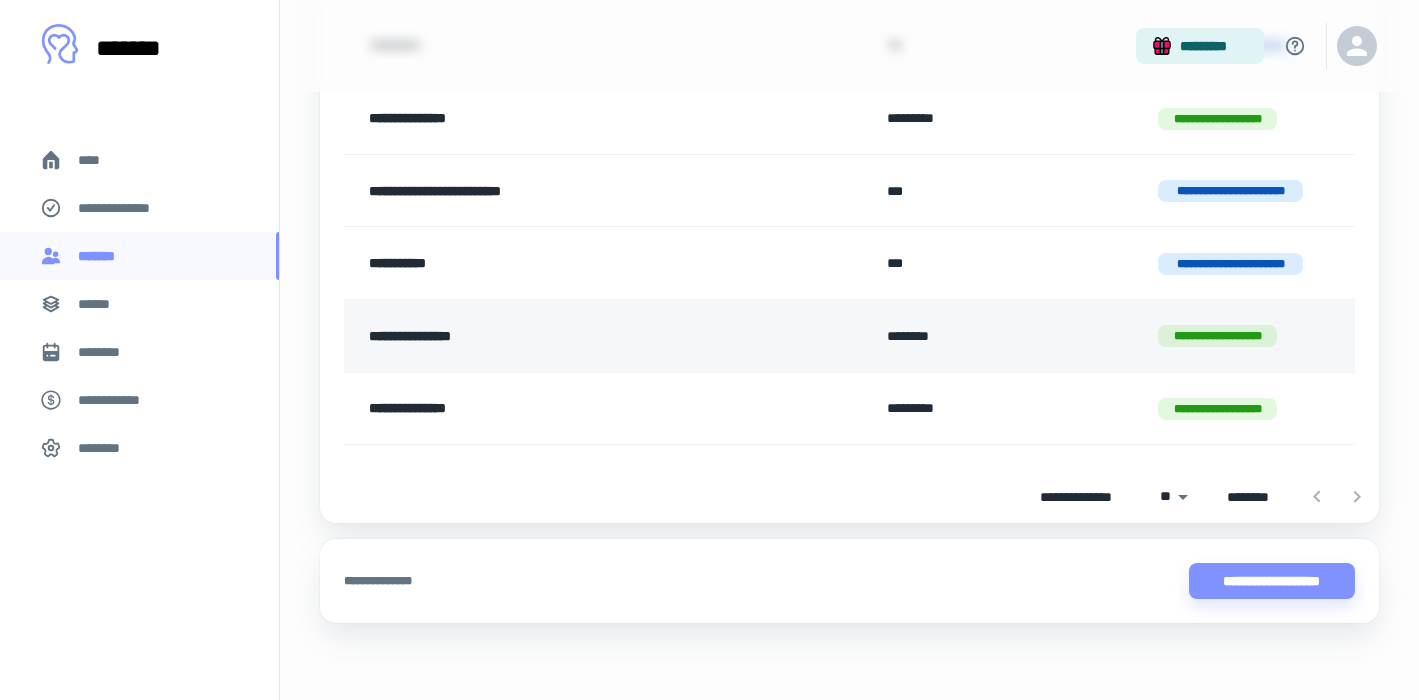 click on "**********" at bounding box center (563, 336) 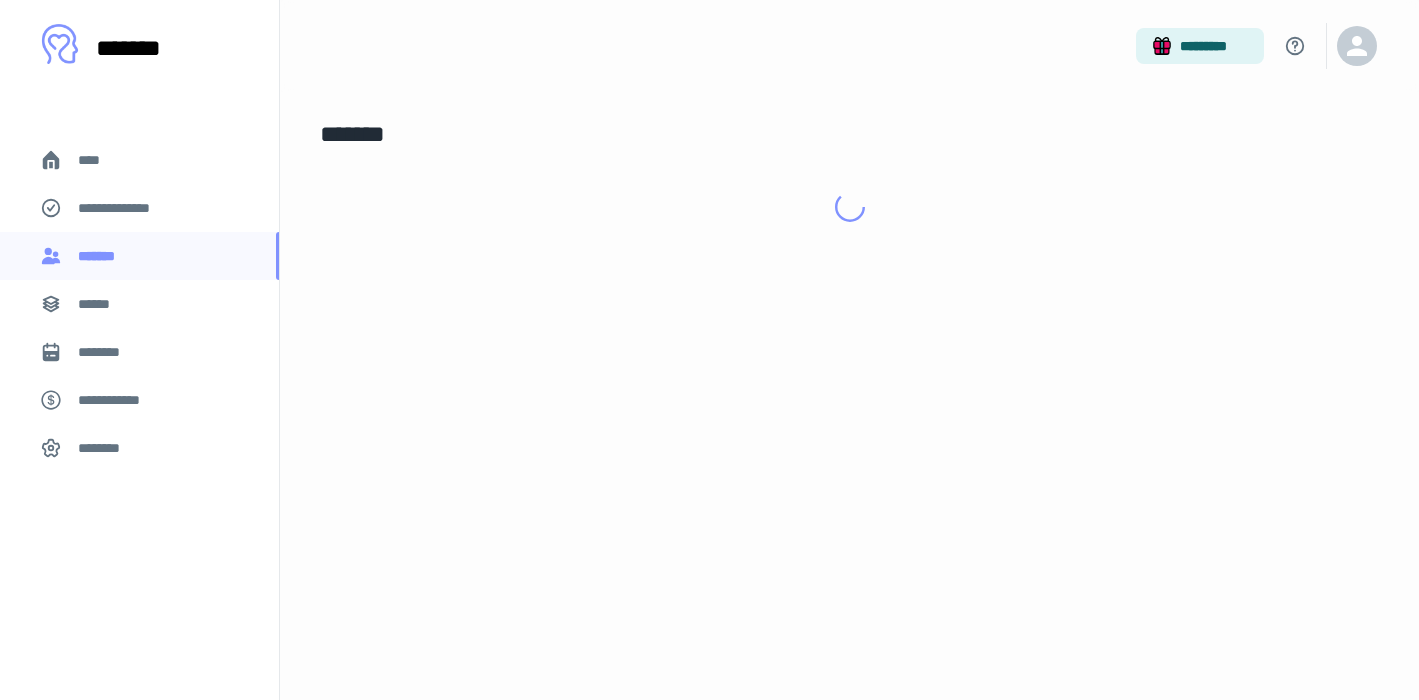 scroll, scrollTop: 0, scrollLeft: 0, axis: both 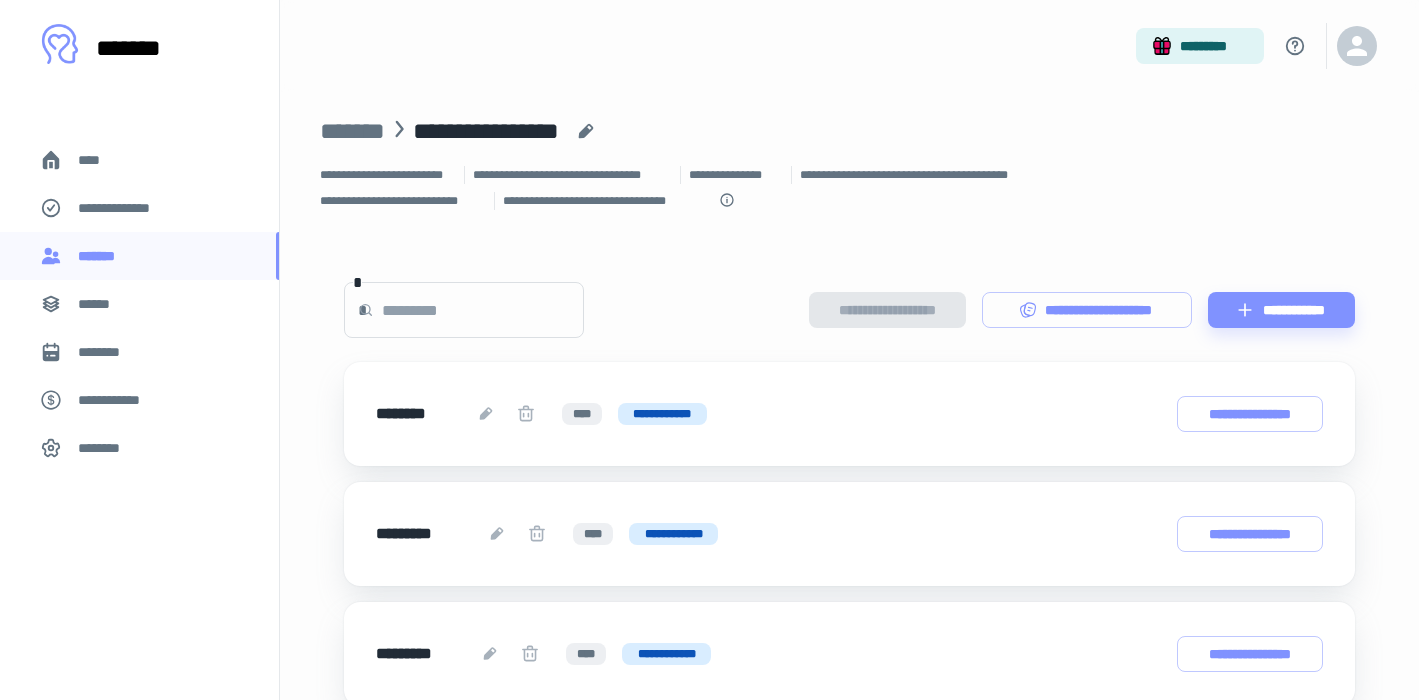 click on "**********" at bounding box center (662, 414) 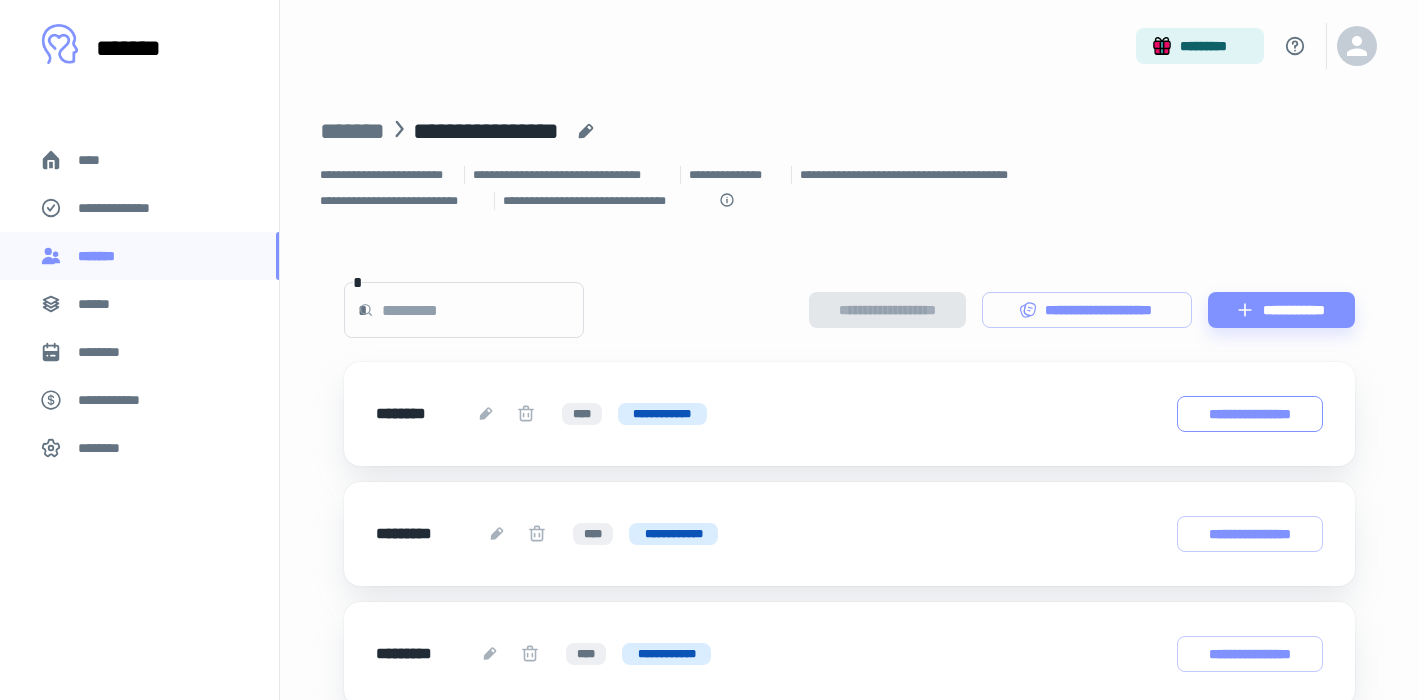 click on "**********" at bounding box center [1250, 414] 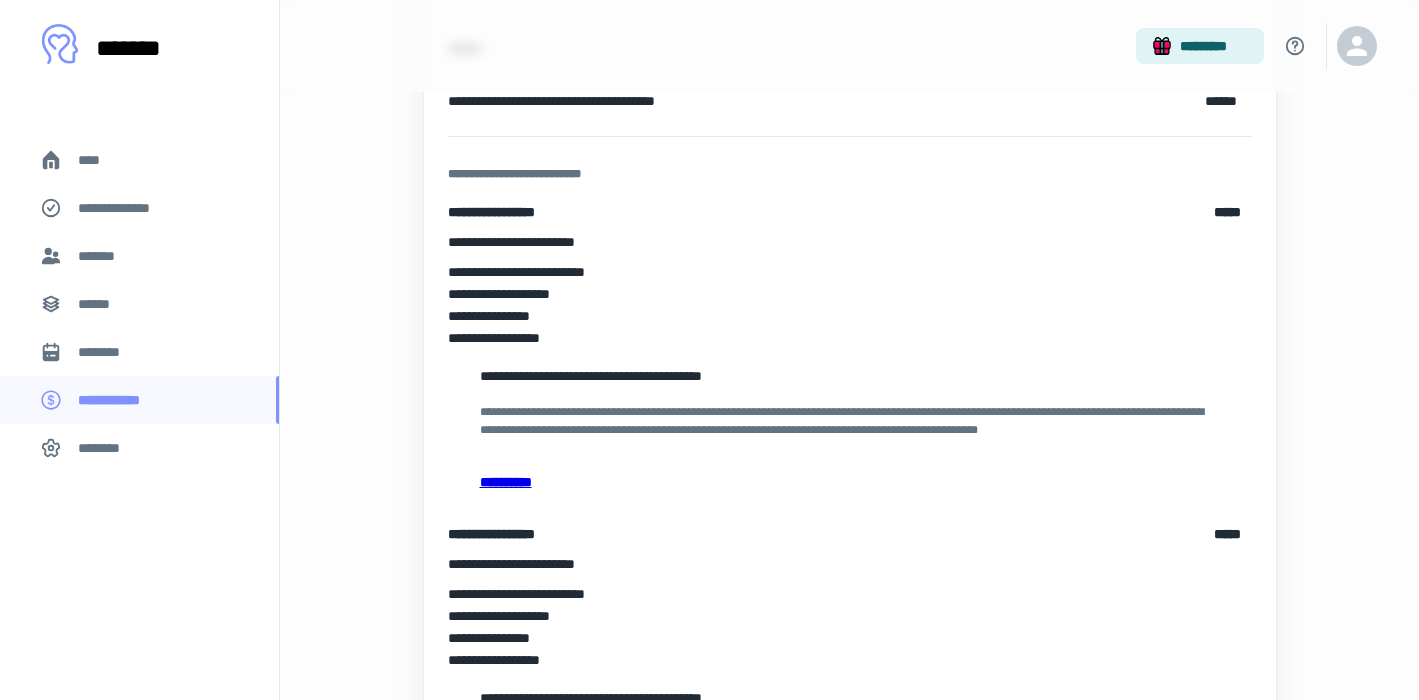 scroll, scrollTop: 341, scrollLeft: 0, axis: vertical 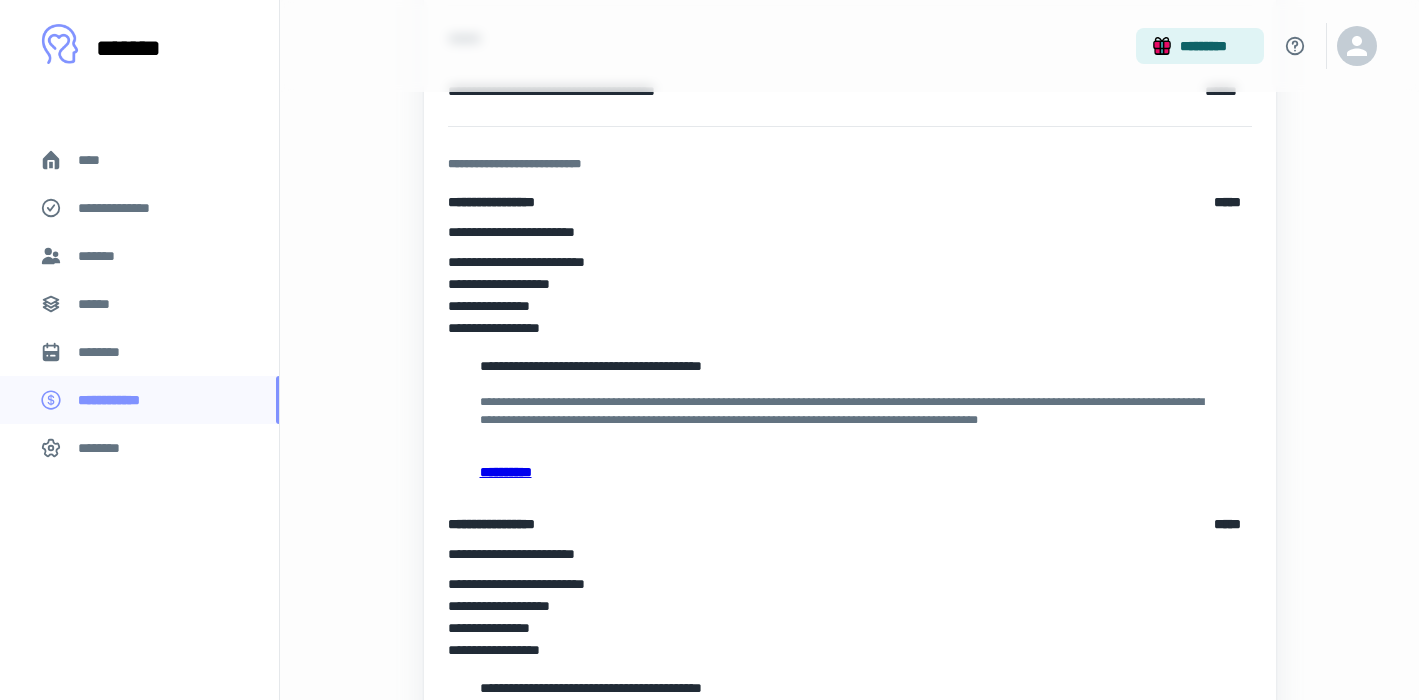 click on "**********" at bounding box center [850, 472] 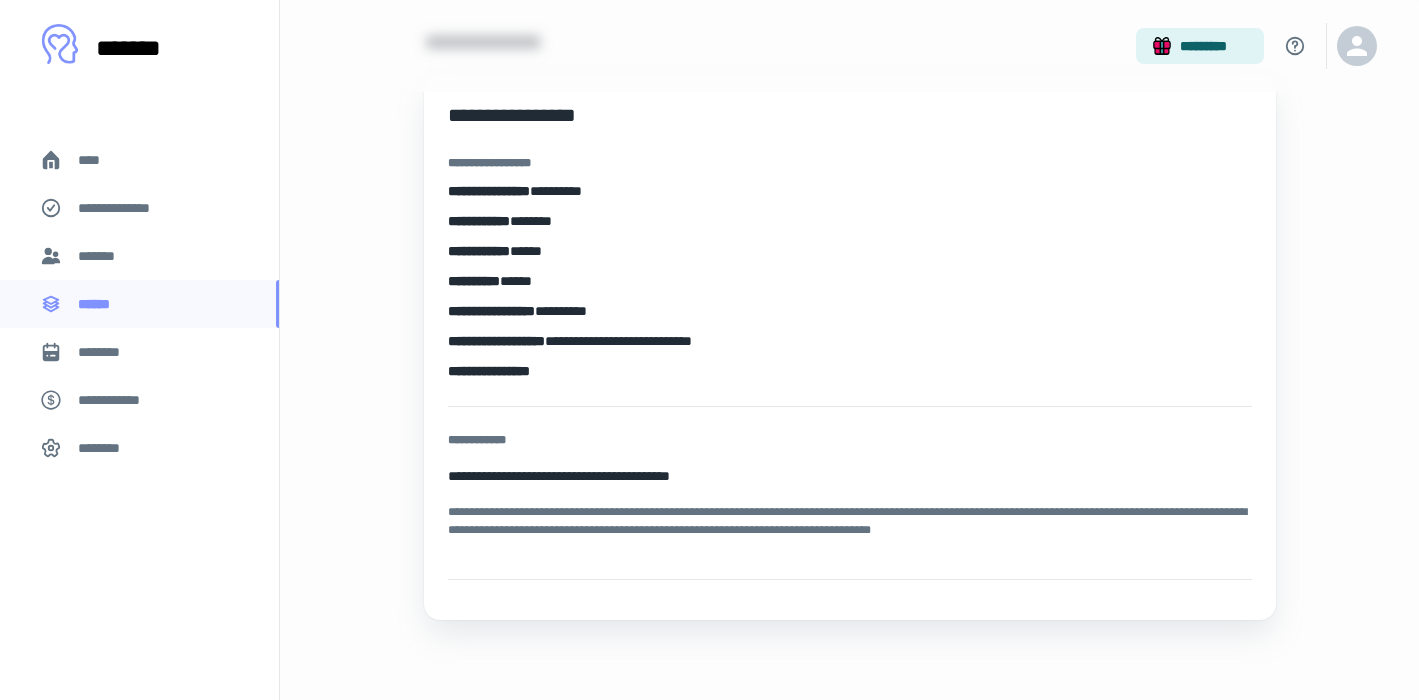scroll, scrollTop: 140, scrollLeft: 0, axis: vertical 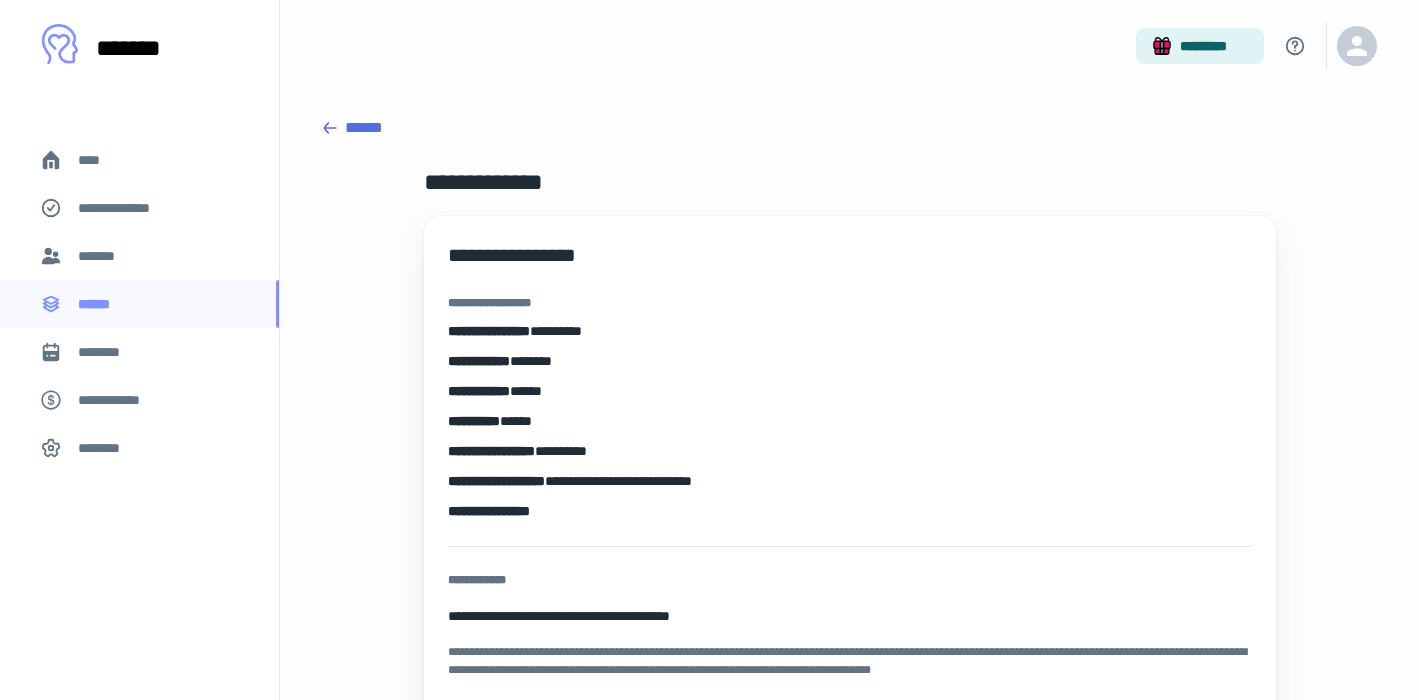 click on "******" at bounding box center [849, 128] 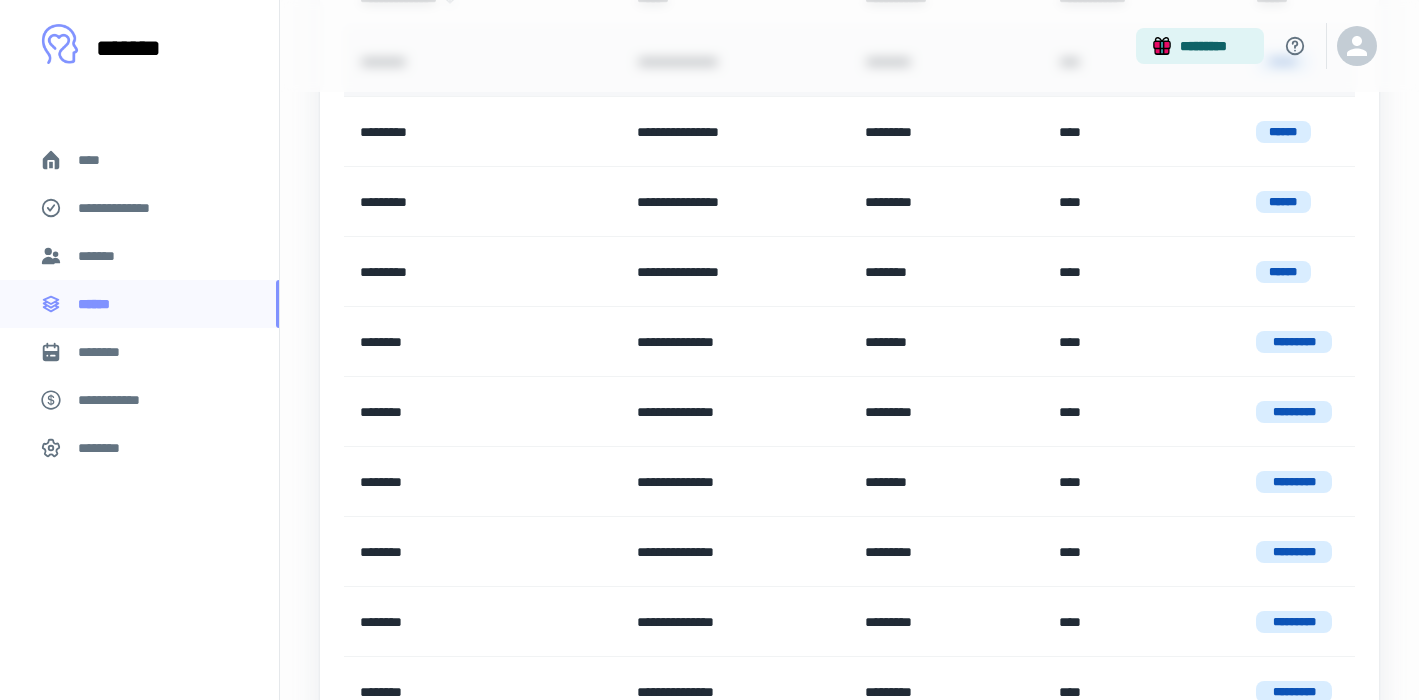 scroll, scrollTop: 344, scrollLeft: 1, axis: both 